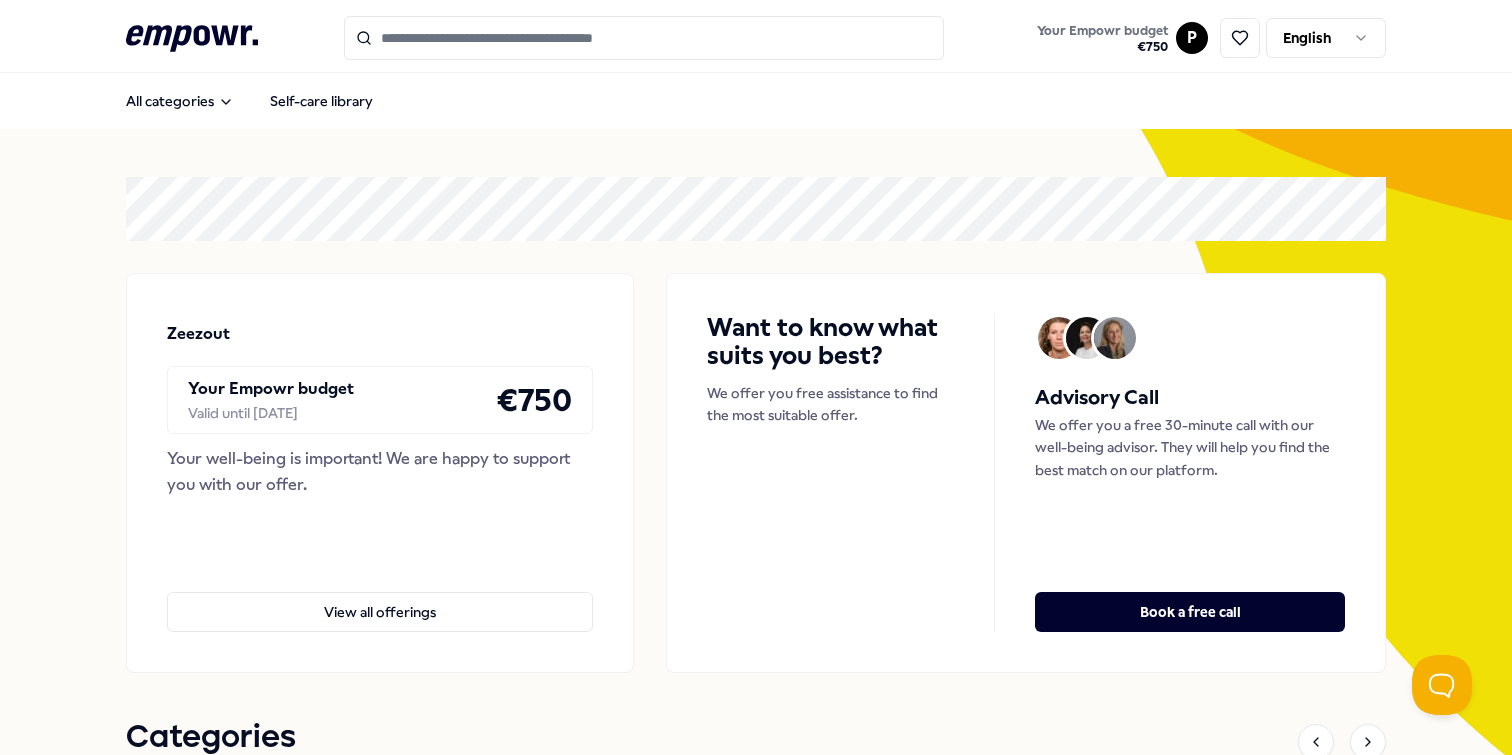scroll, scrollTop: 0, scrollLeft: 0, axis: both 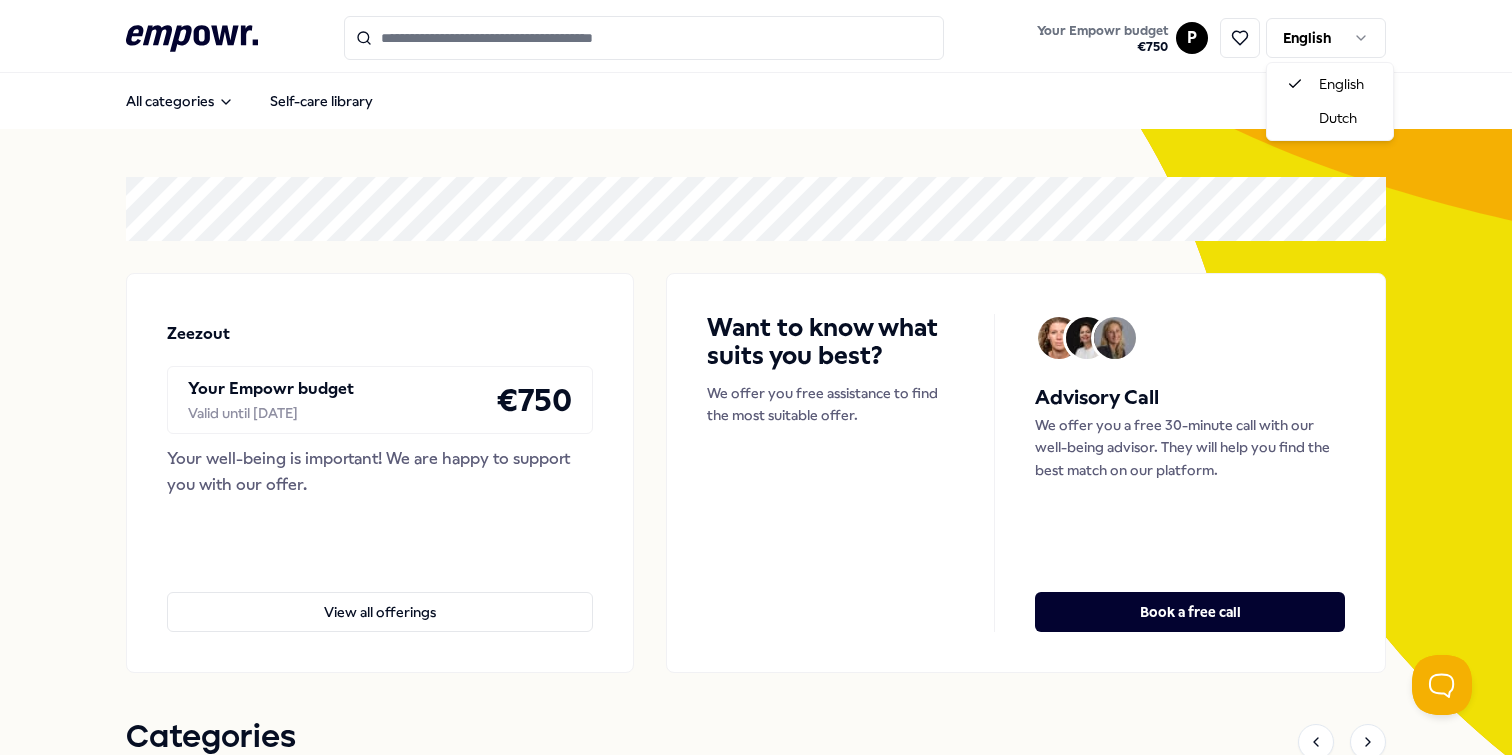 click on ".empowr-logo_svg__cls-1{fill:#03032f} Your Empowr budget € 750 P English All categories   Self-care library Zeezout Your Empowr budget Valid until [DATE] € 750 Your well-being is important! We are happy to support you with our offer. View all offerings Want to know what suits you best? We offer you free assistance to find the most suitable offer. Advisory Call We offer you a free 30-minute call with our well-being advisor. They will help you find the best match on our platform. Book a free call Categories Coaching Psychologists Breathing Sleep Mindfulness & Meditation [MEDICAL_DATA] & Workshops Nutrition & Lifestyle Exercise Financial Books Managers Coaching Psychologists Breathing Sleep Mindfulness & Meditation [MEDICAL_DATA] & Workshops Nutrition & Lifestyle Exercise Financial Books Managers Recommended Coaching NL West Region   + 1 Setting Boundaries Eef van Soest Pregnancy and parenting coaching, birth processing, trauma, (needle) anxiety &
stress coaching. English, Dutch From    + 1" at bounding box center [756, 377] 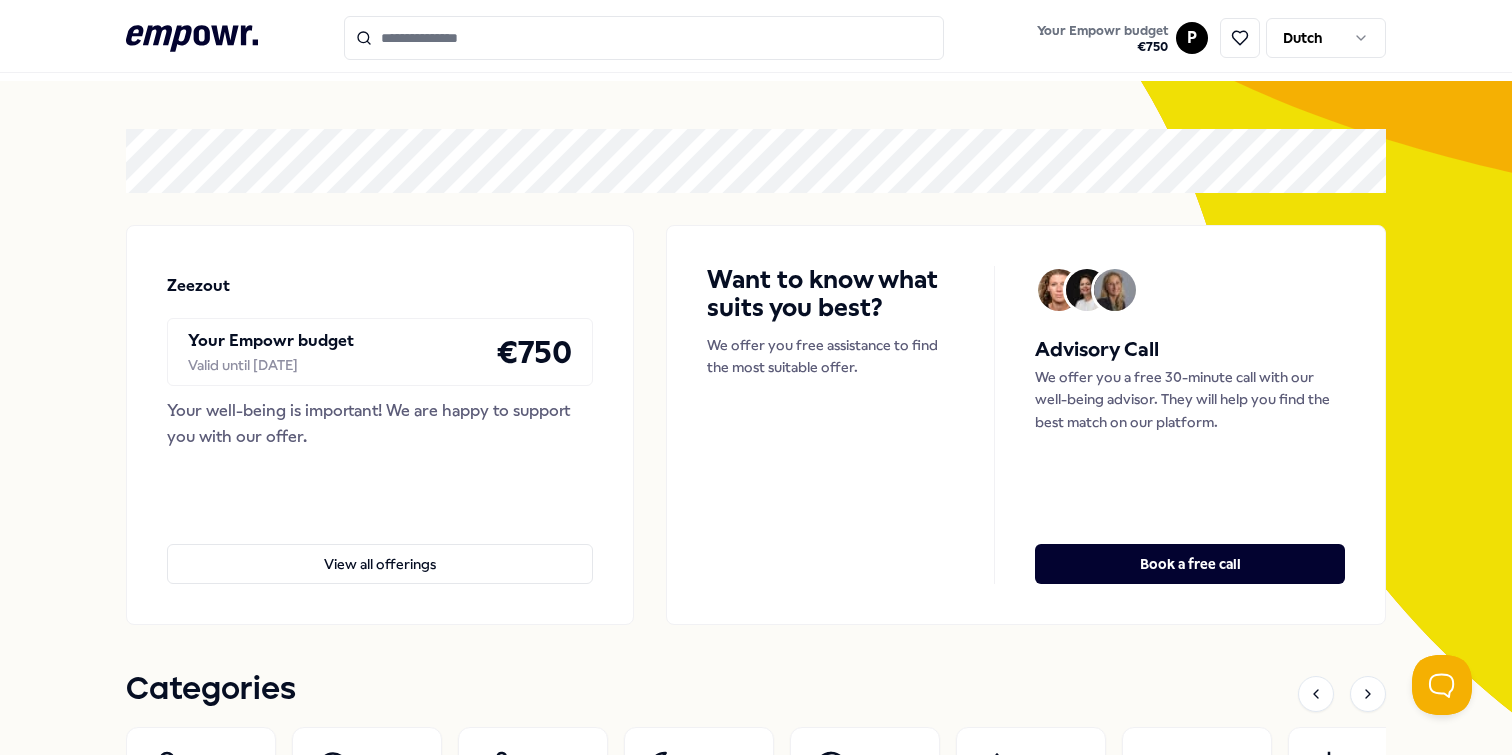 scroll, scrollTop: 60, scrollLeft: 0, axis: vertical 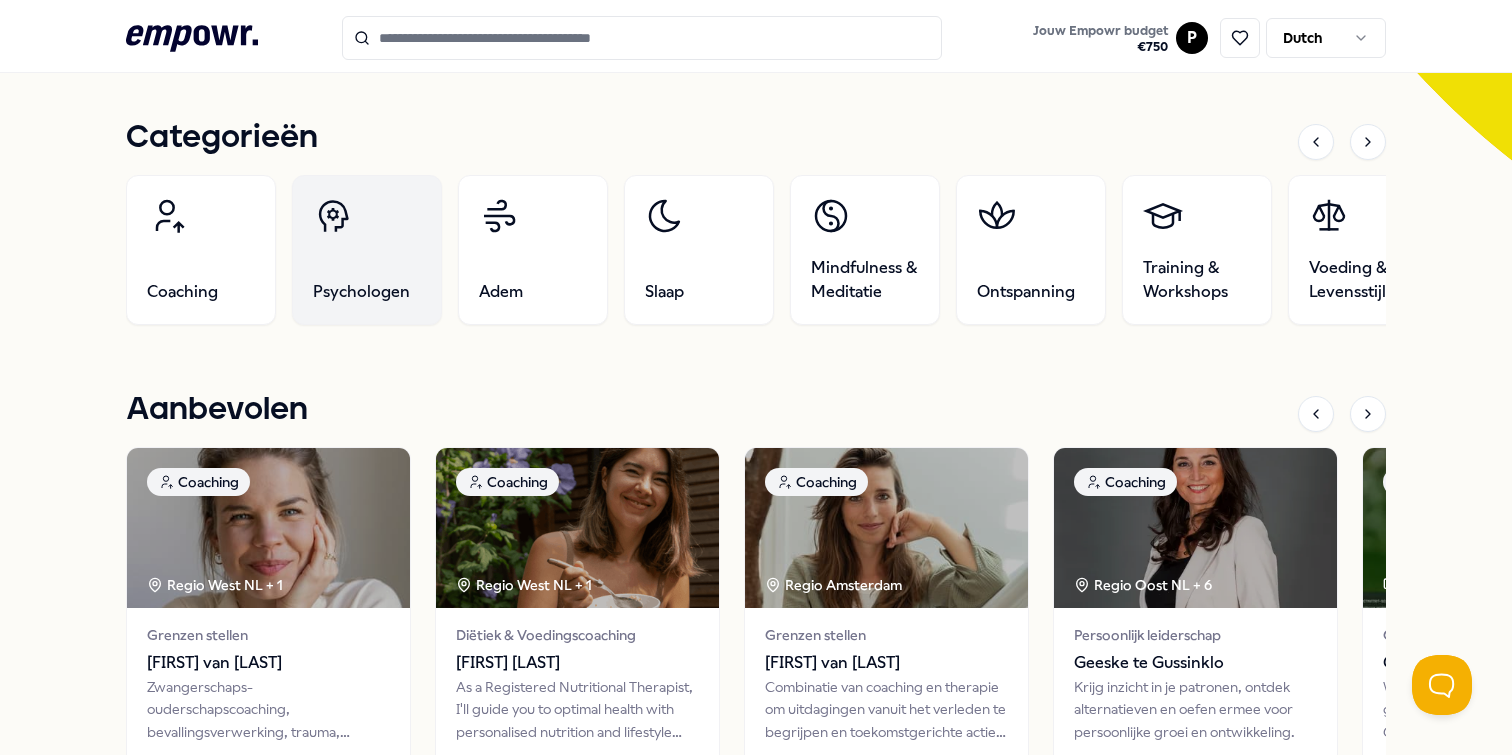 click on "Psychologen" at bounding box center (367, 250) 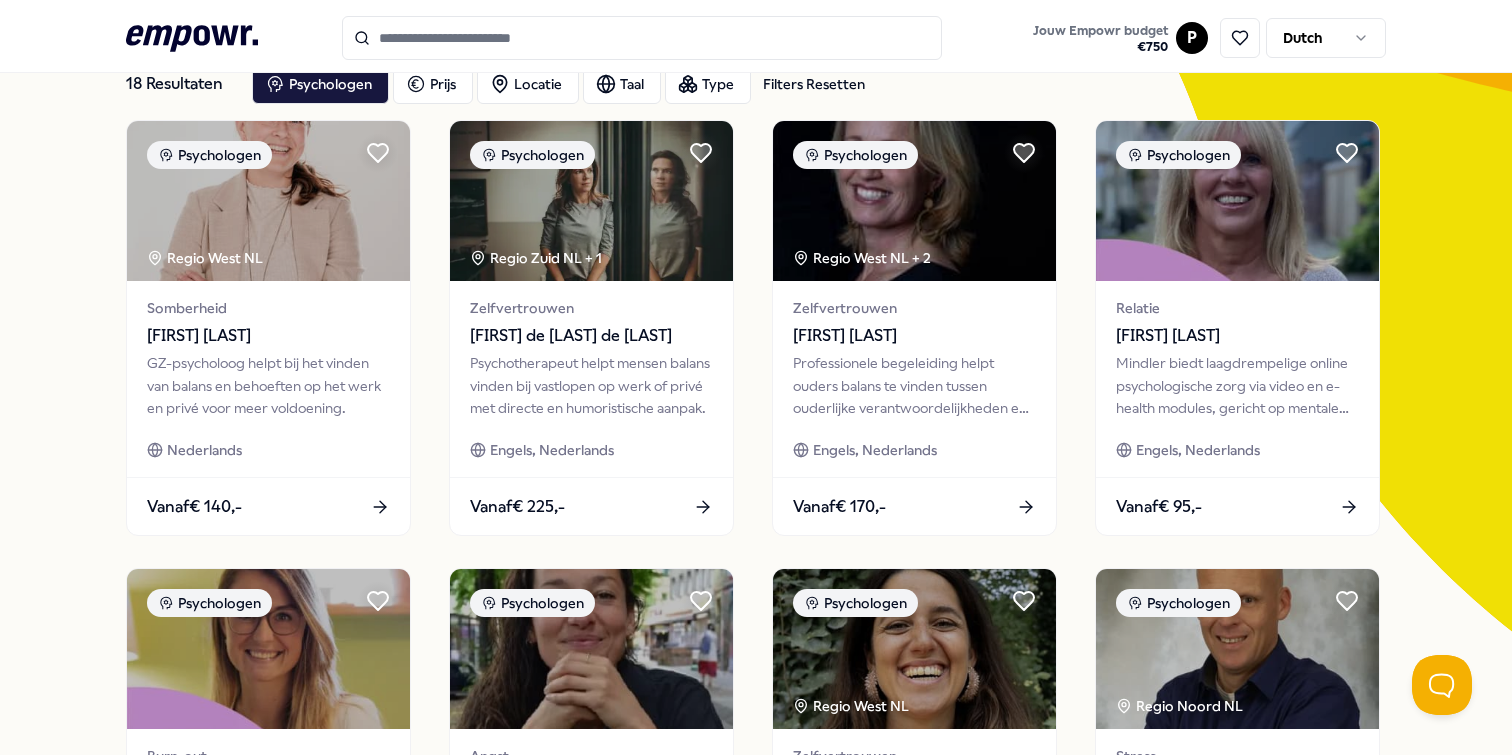 click at bounding box center (642, 38) 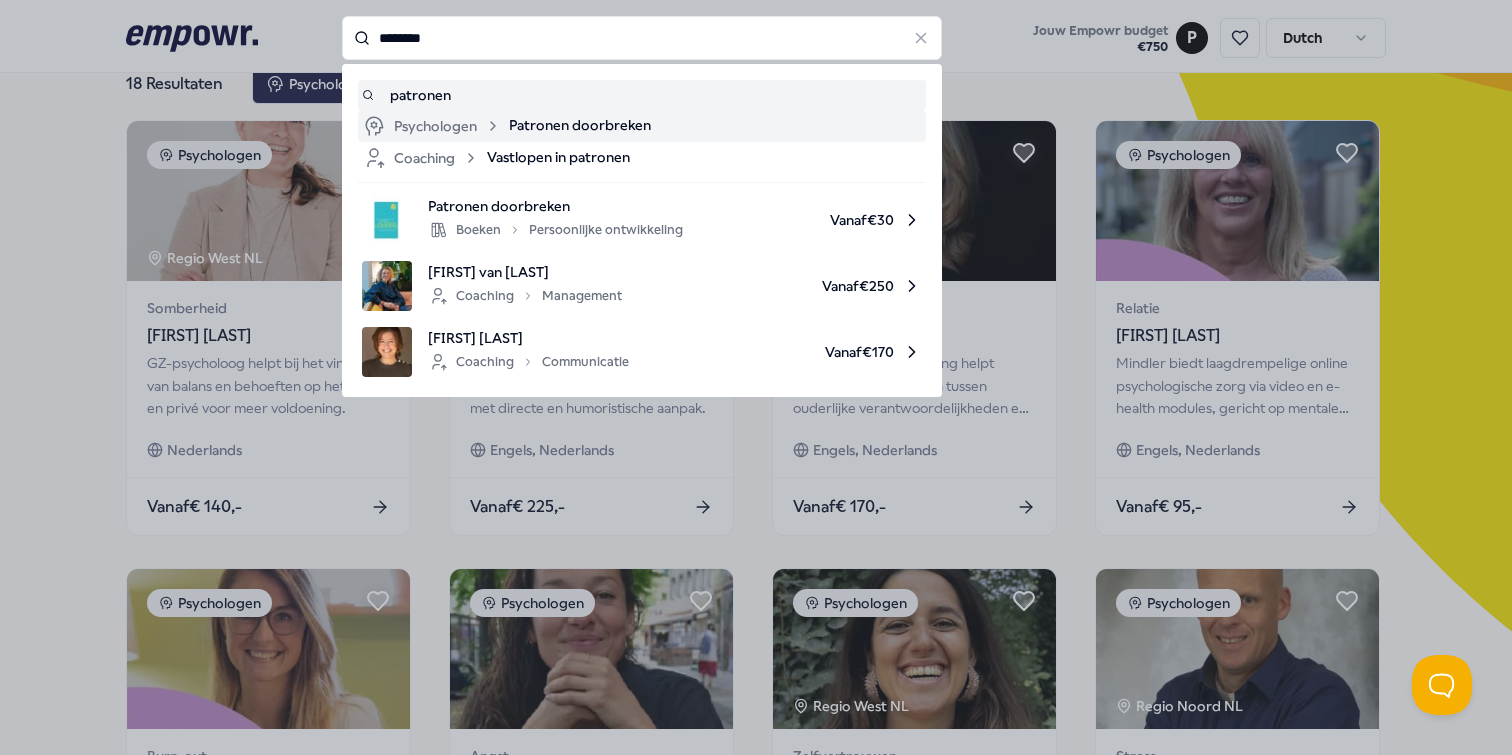 click on "Patronen doorbreken" at bounding box center [580, 126] 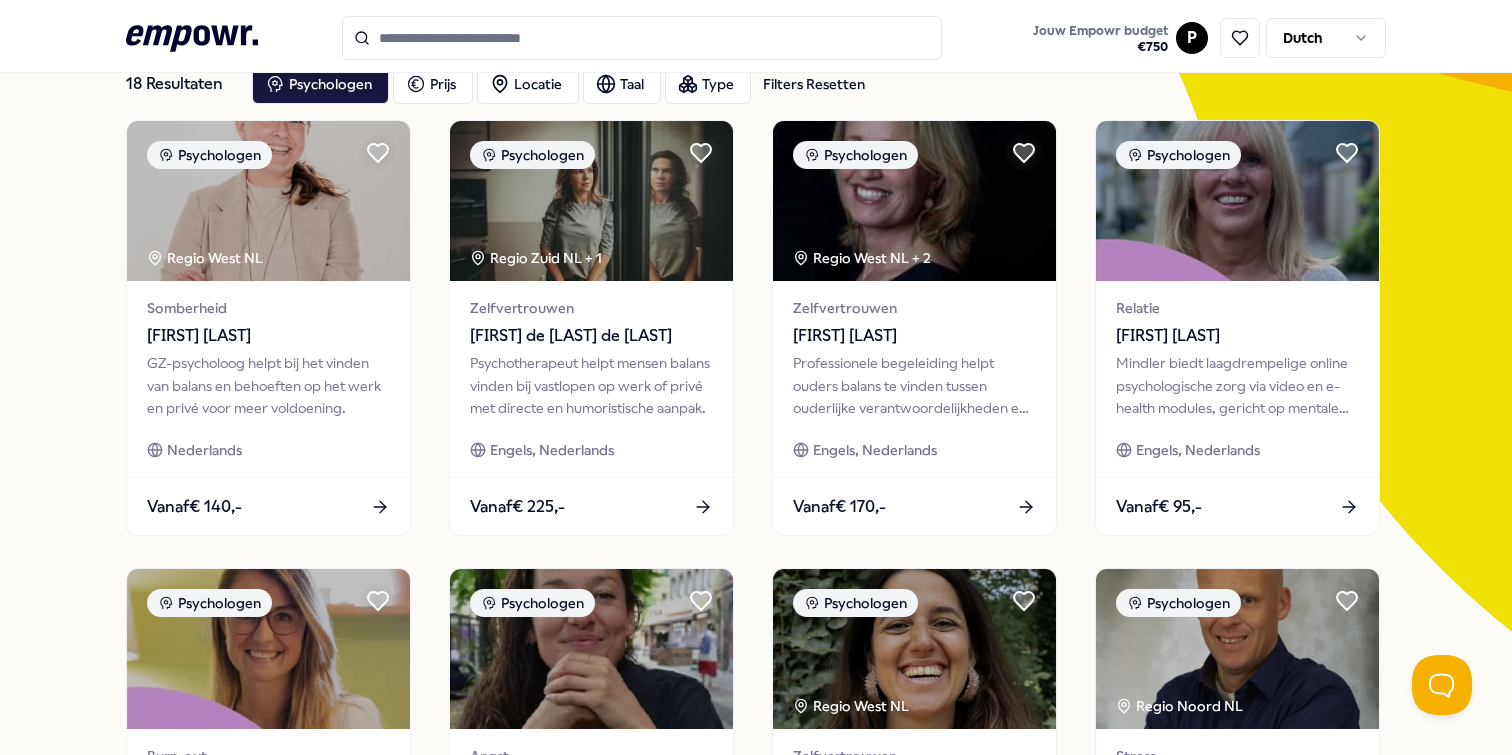 click at bounding box center (642, 38) 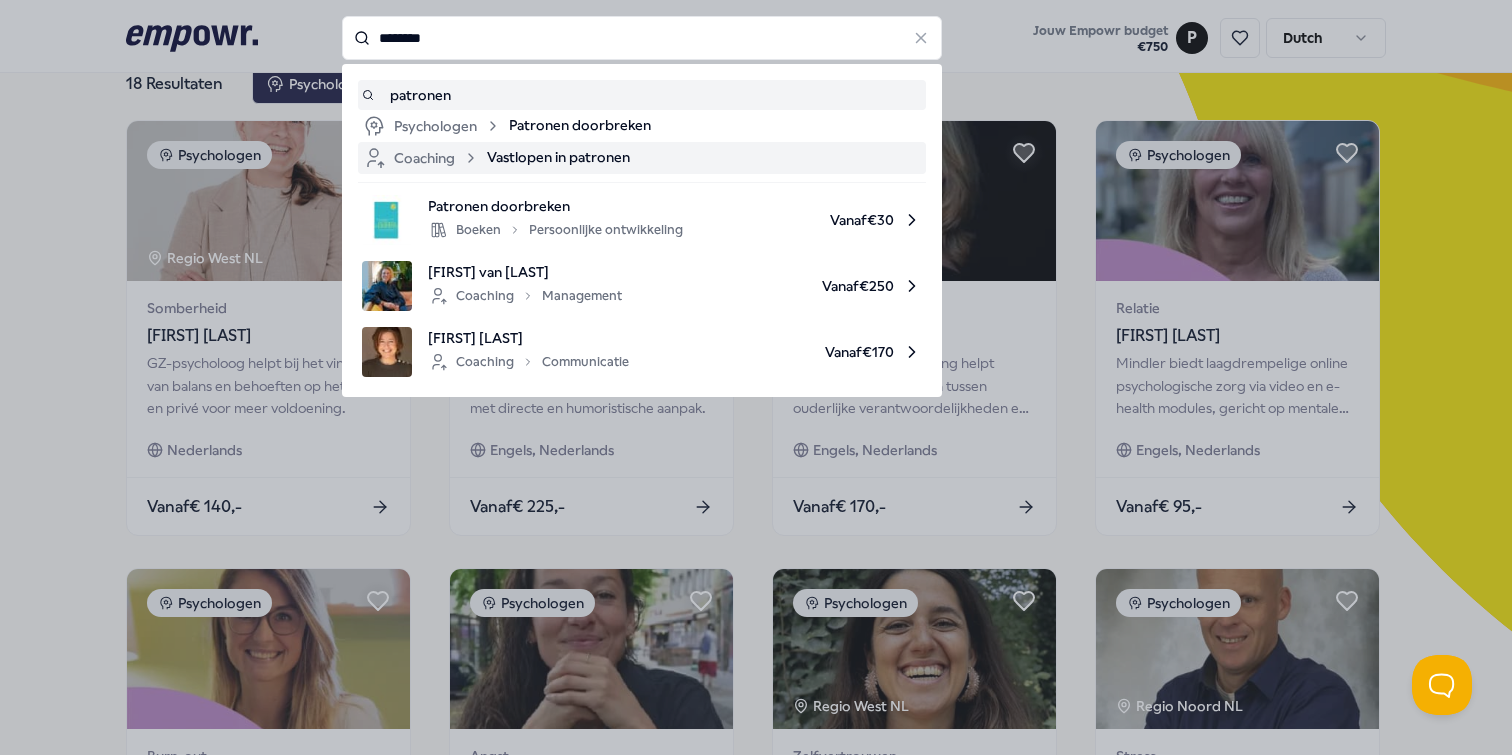 click on "Coaching Vastlopen in patronen" at bounding box center (642, 158) 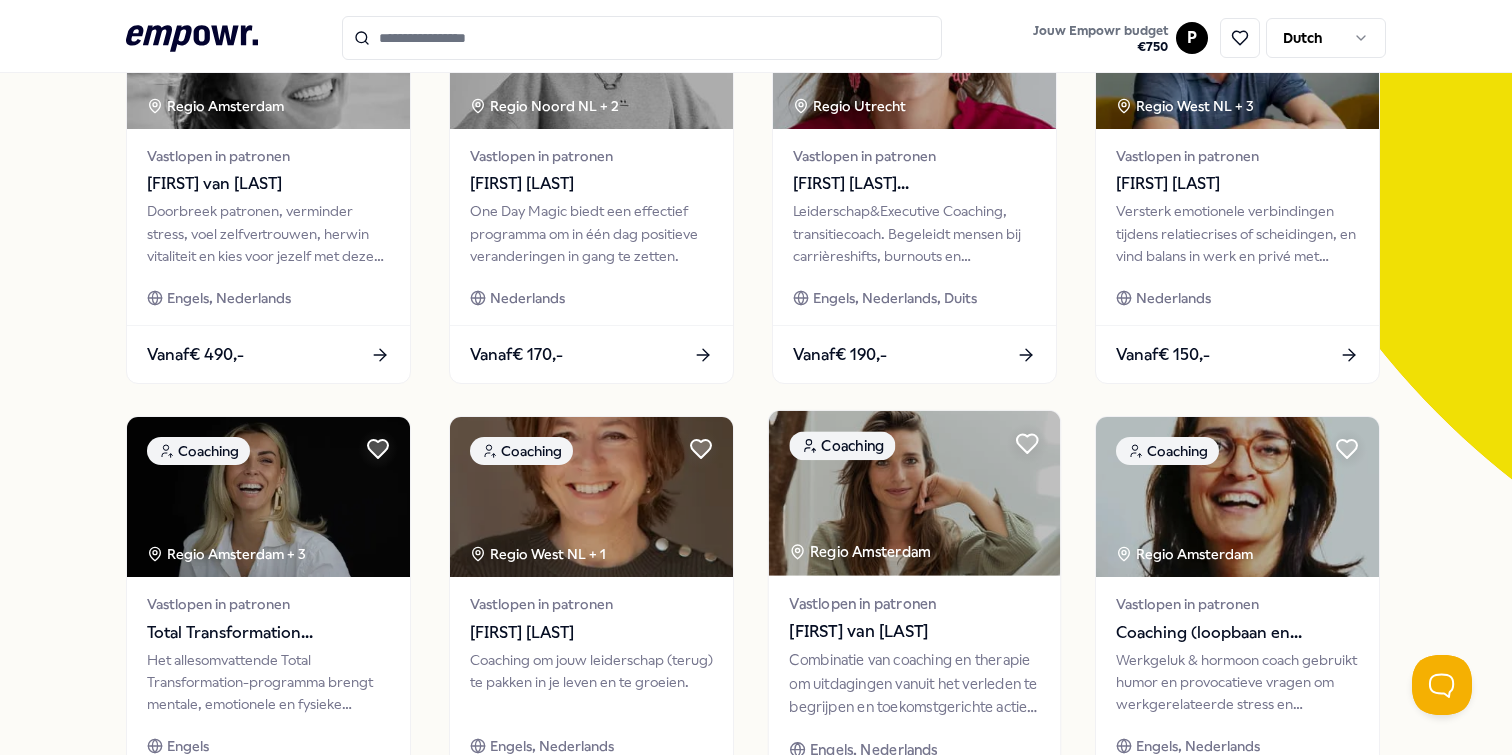 scroll, scrollTop: 304, scrollLeft: 0, axis: vertical 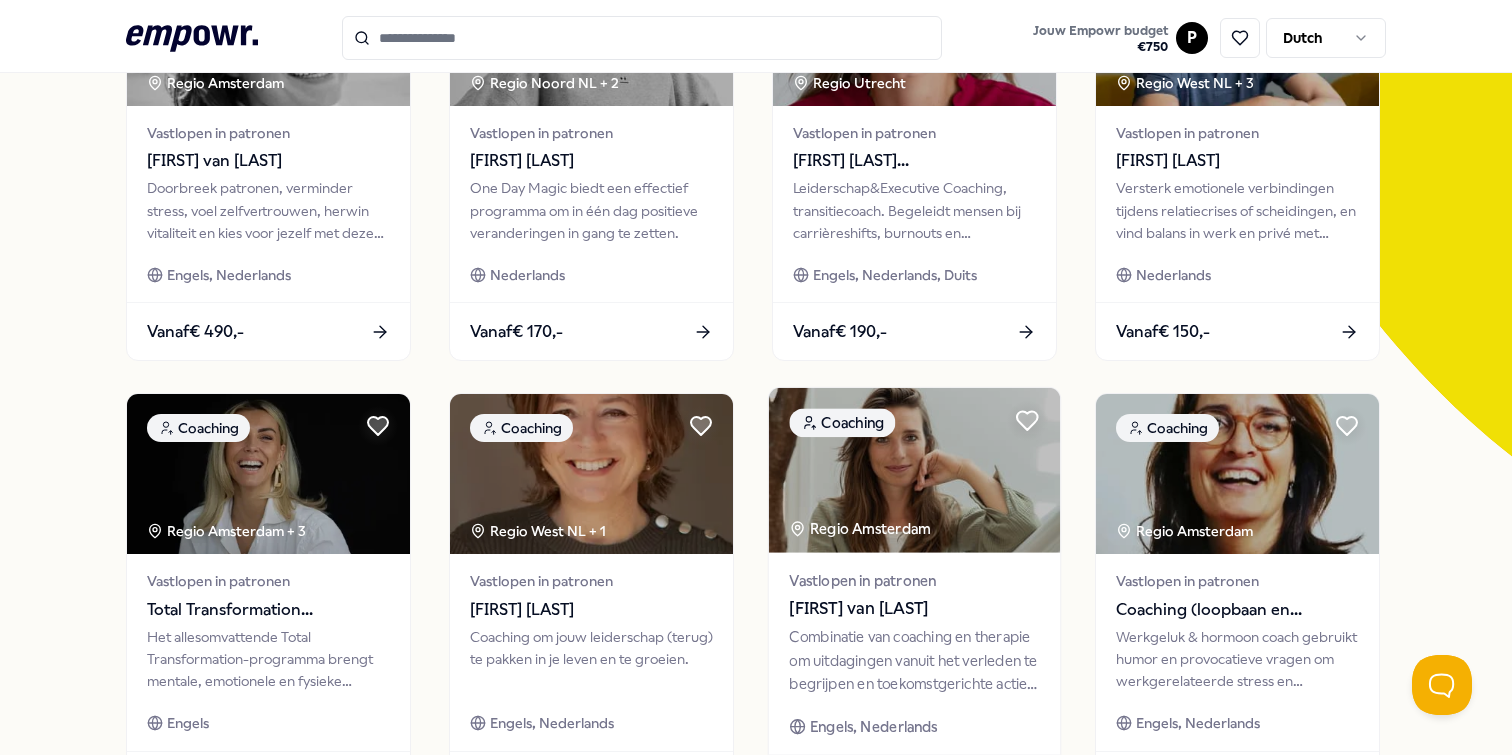 click on "[FIRST] van [LAST]" at bounding box center [914, 609] 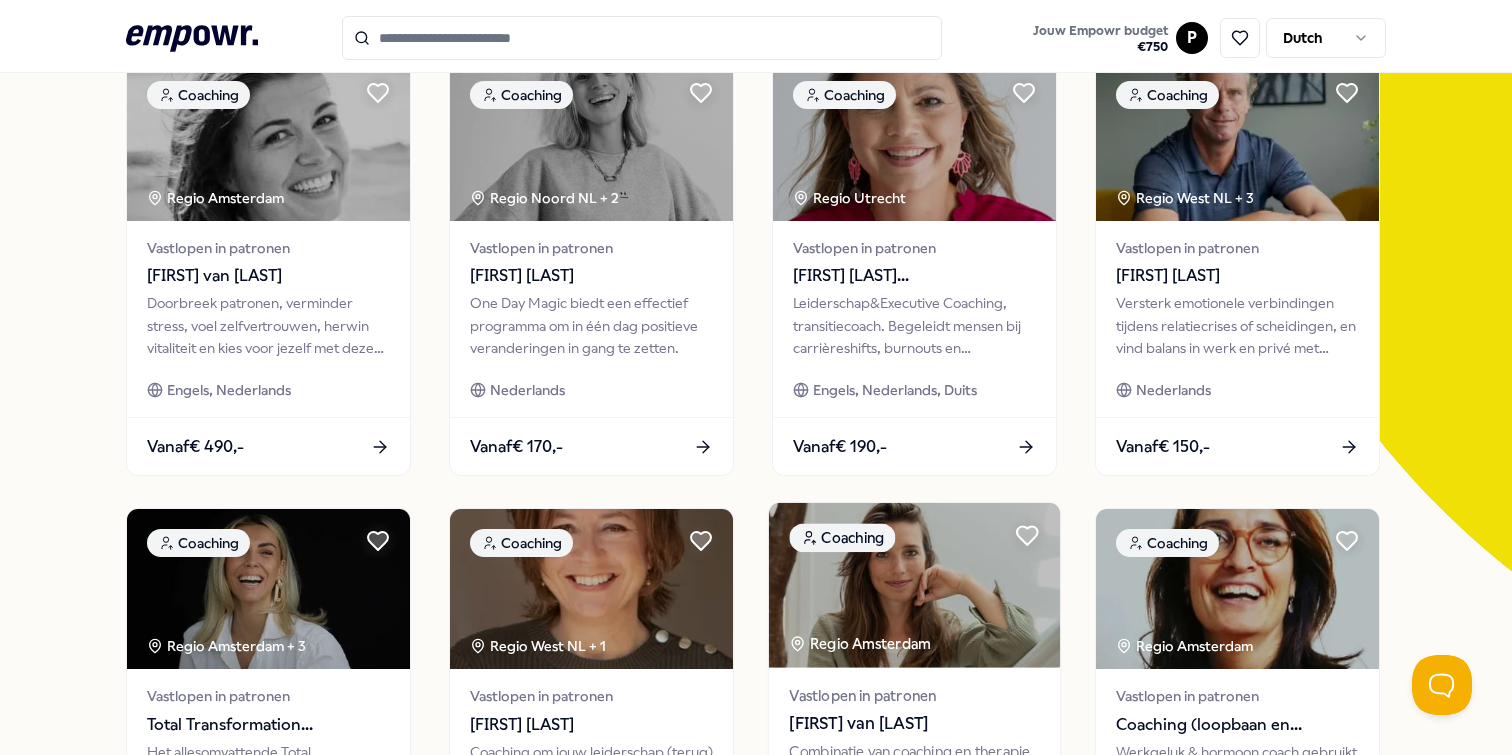 scroll, scrollTop: 186, scrollLeft: 0, axis: vertical 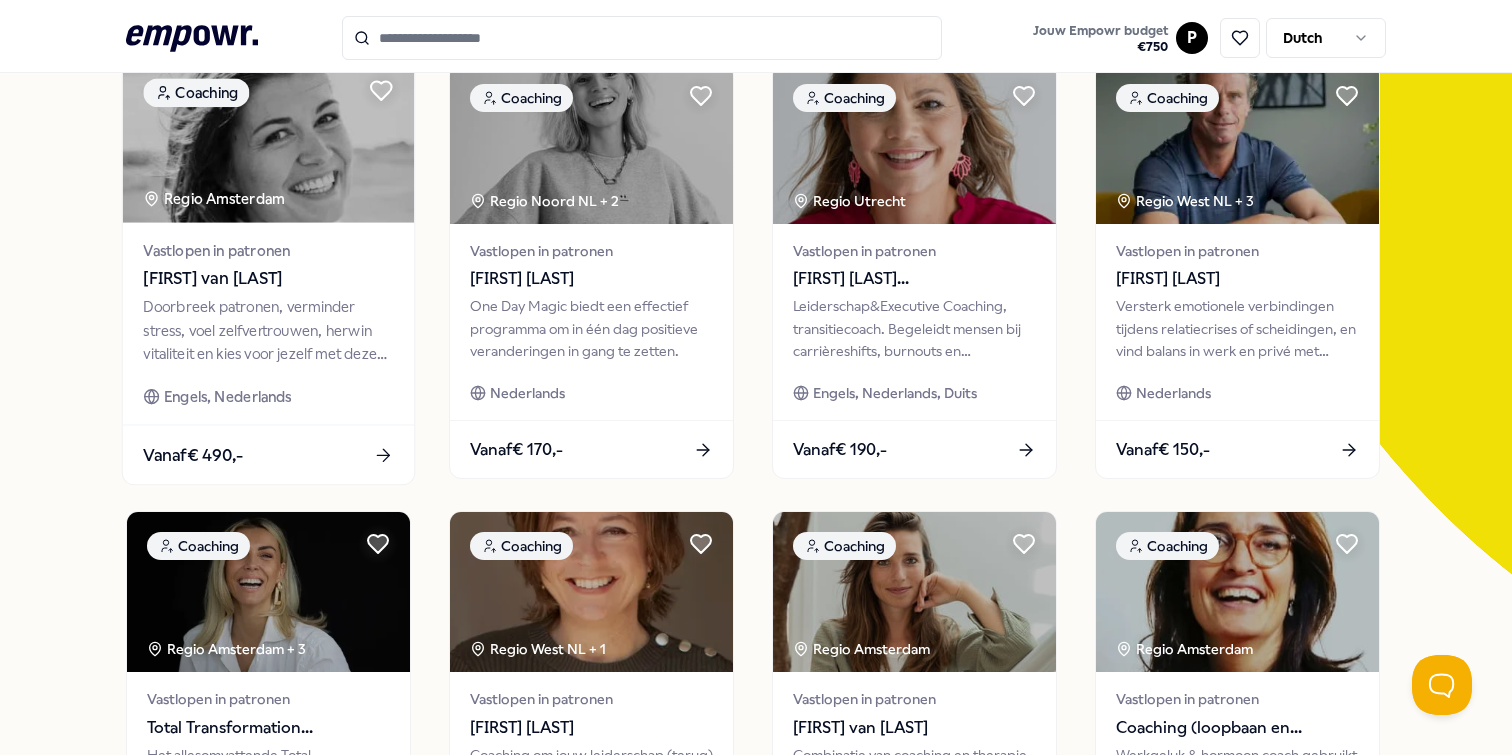 click on "[FIRST] van [LAST]" at bounding box center (268, 279) 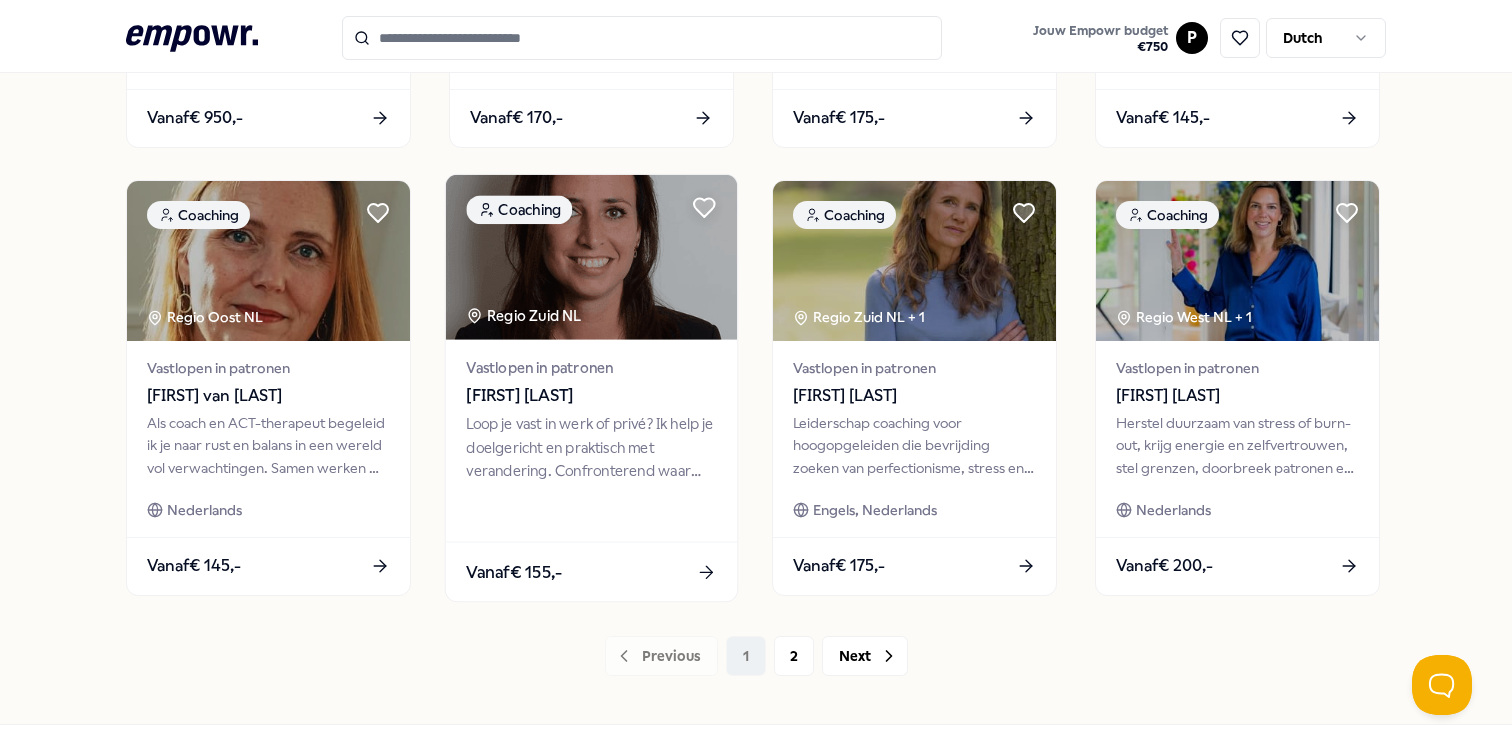scroll, scrollTop: 1033, scrollLeft: 0, axis: vertical 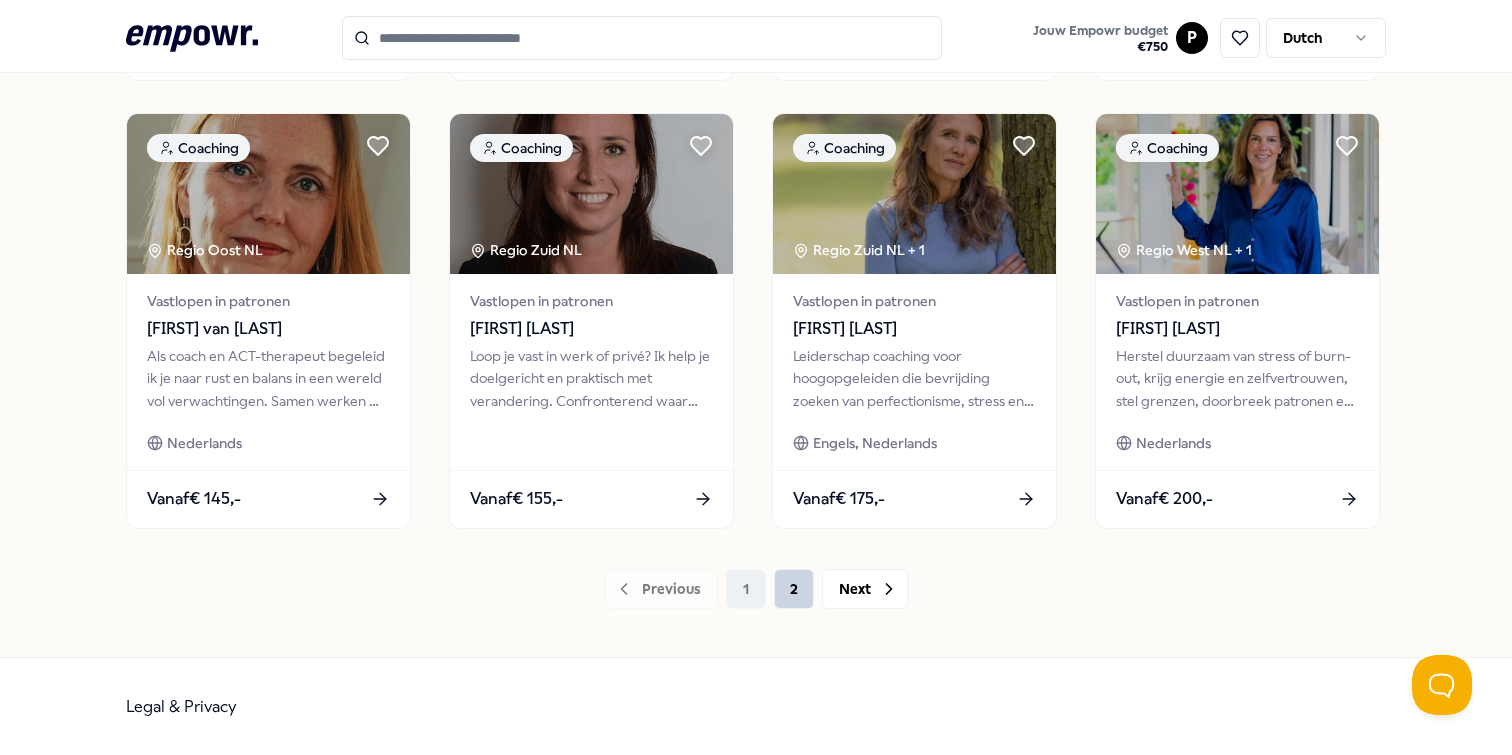 click on "2" at bounding box center (794, 589) 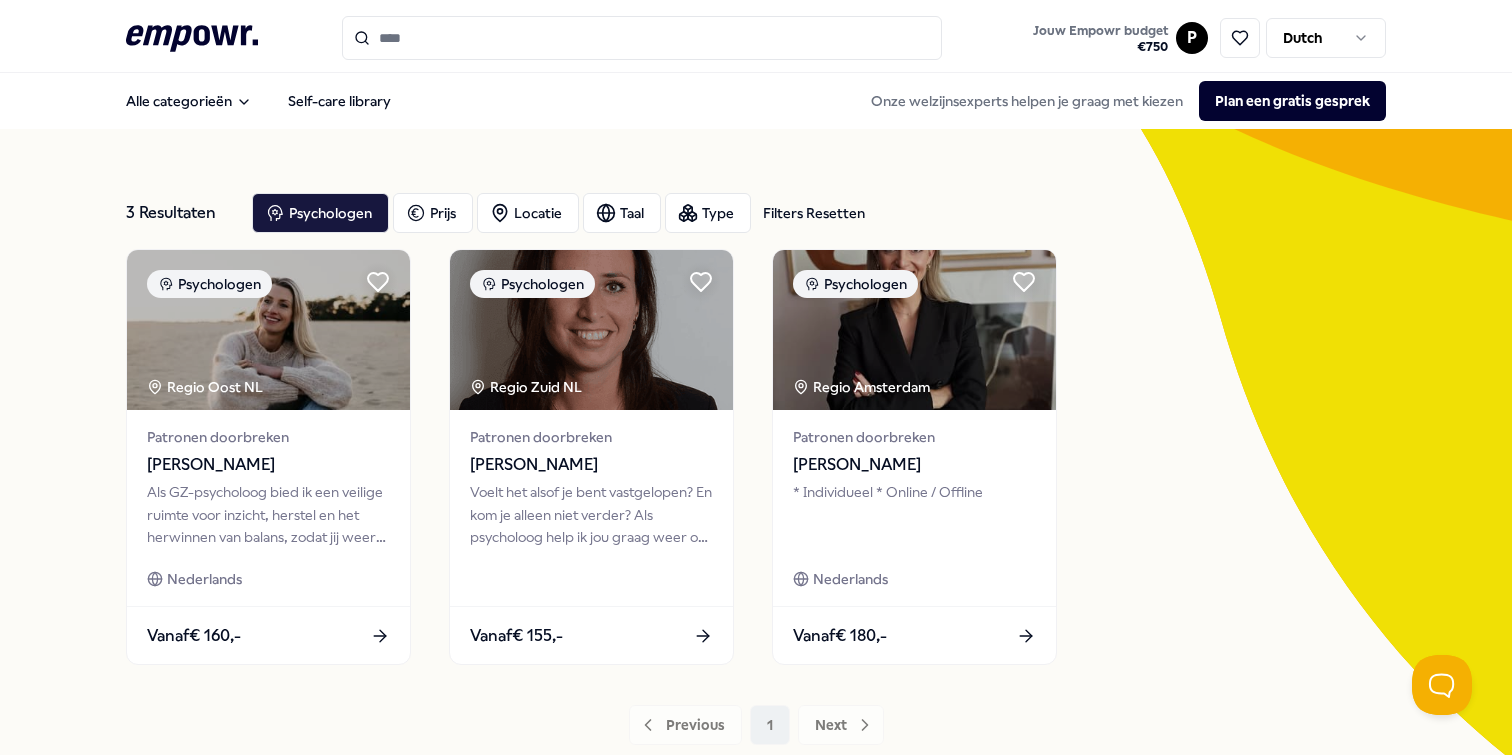scroll, scrollTop: 0, scrollLeft: 0, axis: both 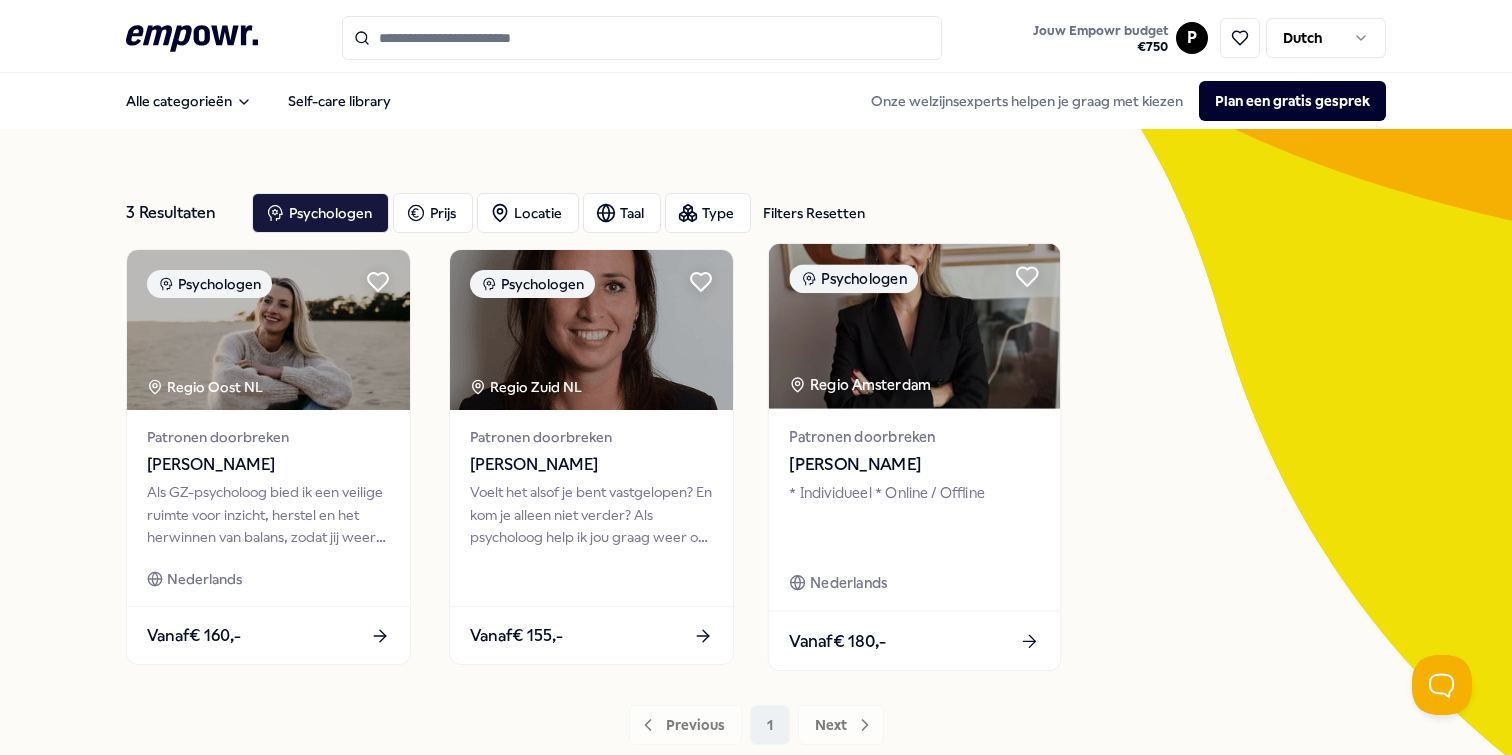 click on "* Individueel
* Online / Offline" at bounding box center [914, 516] 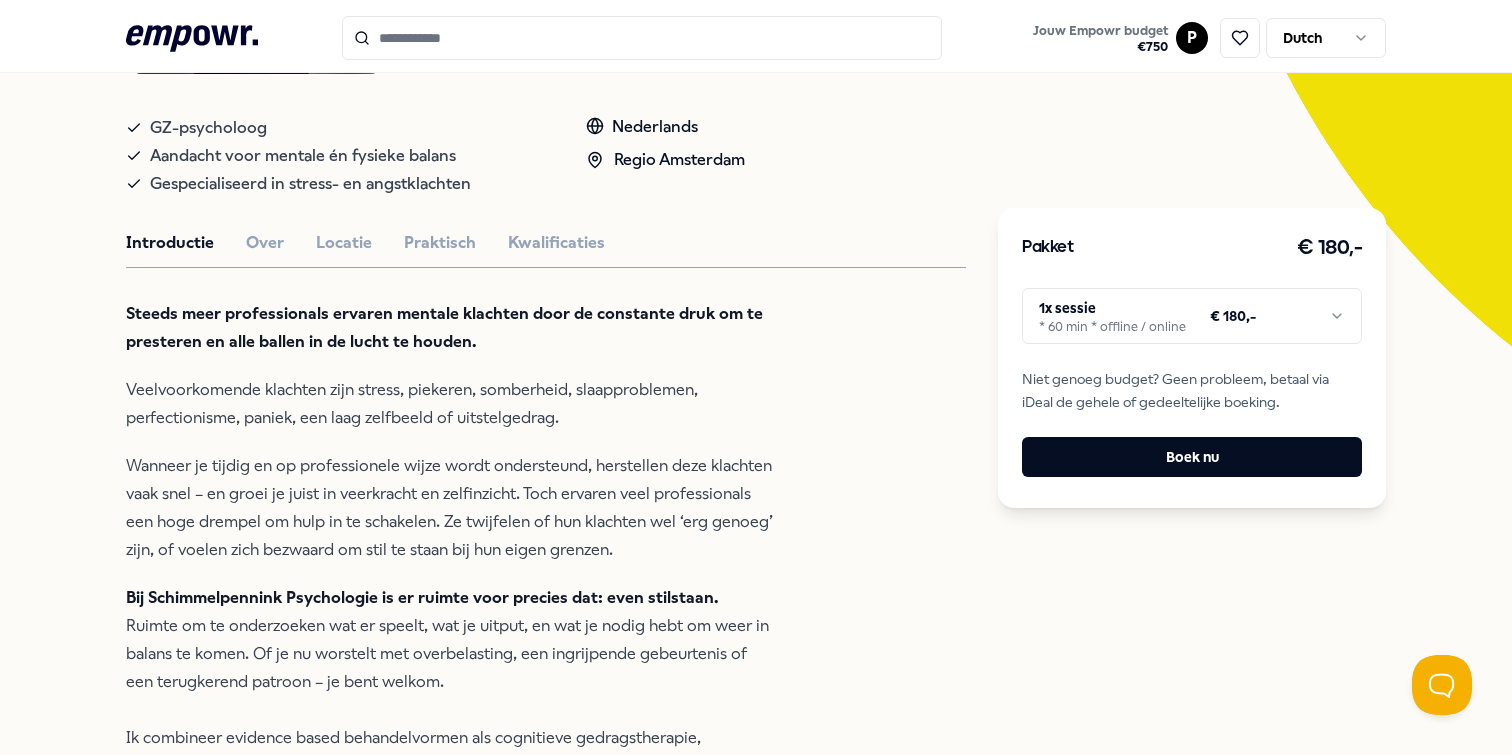 scroll, scrollTop: 403, scrollLeft: 0, axis: vertical 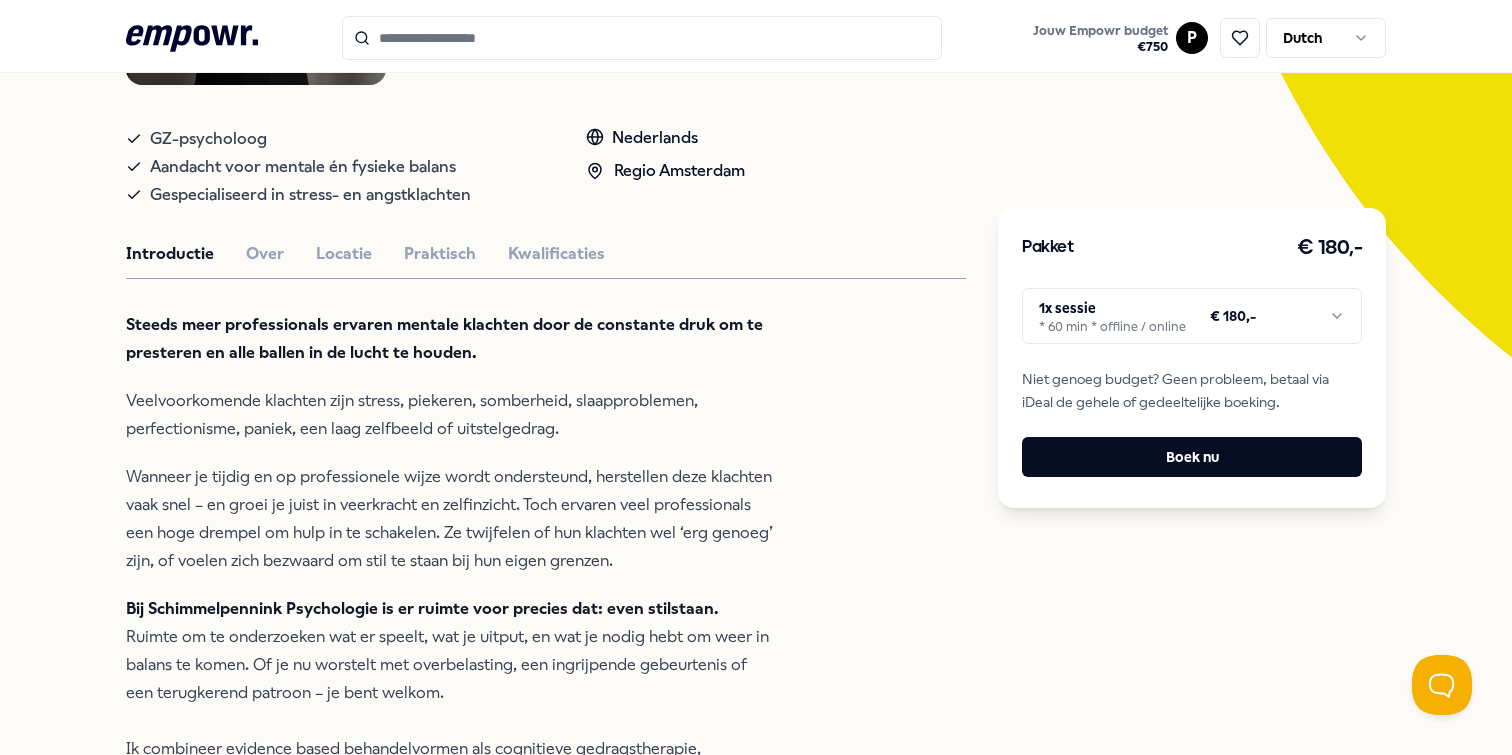 click on ".empowr-logo_svg__cls-1{fill:#03032f} Jouw Empowr budget € 750 P Dutch Alle categorieën   Self-care library Terug Schimmelpennink Psychologie Psychologen Gwenny Schimmelpennink Individueel Online / Offline GZ-psycholoog Aandacht voor mentale én fysieke balans Gespecialiseerd in stress- en angstklachten Nederlands Regio Amsterdam  Introductie Over Locatie Praktisch Kwalificaties Steeds meer professionals ervaren mentale klachten door de constante druk om te presteren en alle ballen in de lucht te houden. Veelvoorkomende klachten zijn stress, piekeren, somberheid, slaapproblemen, perfectionisme, paniek, een laag zelfbeeld of uitstelgedrag. Wanneer je tijdig en op professionele wijze wordt ondersteund, herstellen deze klachten vaak snel – en groei je juist in veerkracht en zelfinzicht. Toch ervaren veel professionals een hoge drempel om hulp in te schakelen. Ze twijfelen of hun klachten wel ‘erg genoeg’ zijn, of voelen zich bezwaard om stil te staan bij hun eigen grenzen. Aanbevolen Coaching   + 1" at bounding box center [756, 377] 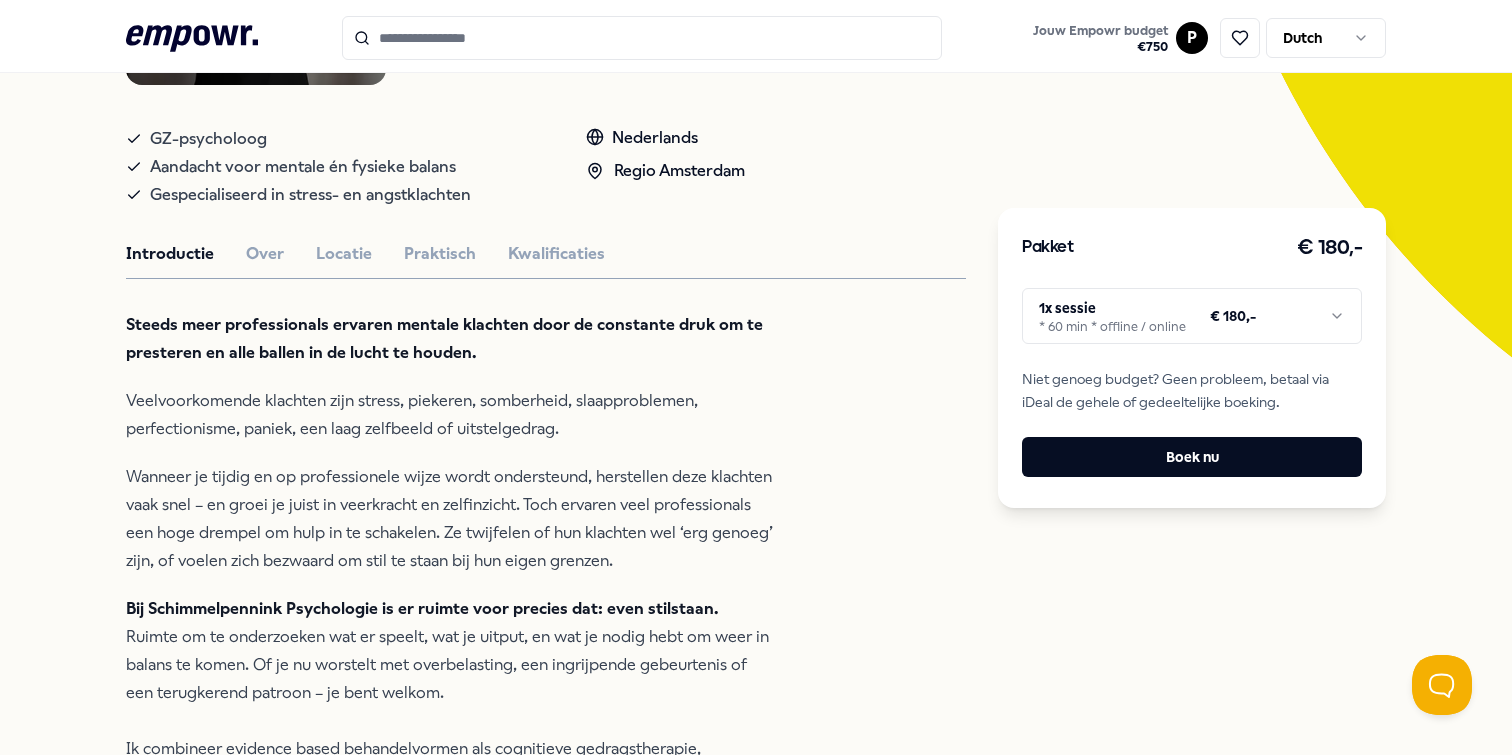 click on ".empowr-logo_svg__cls-1{fill:#03032f} Jouw Empowr budget € 750 P Dutch Alle categorieën   Self-care library Terug Schimmelpennink Psychologie Psychologen Gwenny Schimmelpennink Individueel Online / Offline GZ-psycholoog Aandacht voor mentale én fysieke balans Gespecialiseerd in stress- en angstklachten Nederlands Regio Amsterdam  Introductie Over Locatie Praktisch Kwalificaties Steeds meer professionals ervaren mentale klachten door de constante druk om te presteren en alle ballen in de lucht te houden. Veelvoorkomende klachten zijn stress, piekeren, somberheid, slaapproblemen, perfectionisme, paniek, een laag zelfbeeld of uitstelgedrag. Wanneer je tijdig en op professionele wijze wordt ondersteund, herstellen deze klachten vaak snel – en groei je juist in veerkracht en zelfinzicht. Toch ervaren veel professionals een hoge drempel om hulp in te schakelen. Ze twijfelen of hun klachten wel ‘erg genoeg’ zijn, of voelen zich bezwaard om stil te staan bij hun eigen grenzen. Aanbevolen Coaching   + 1" at bounding box center (756, 377) 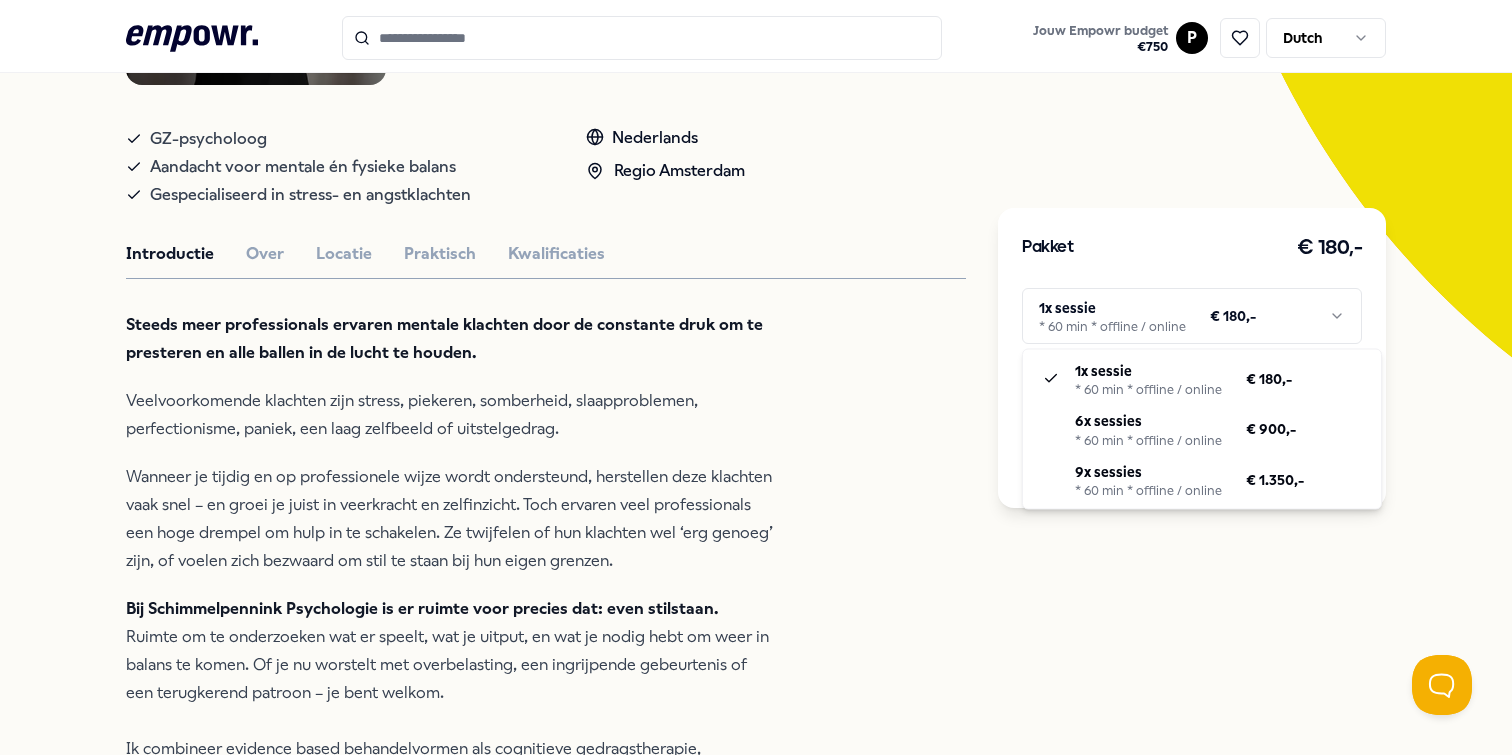 click on ".empowr-logo_svg__cls-1{fill:#03032f} Jouw Empowr budget € 750 P Dutch Alle categorieën   Self-care library Terug Schimmelpennink Psychologie Psychologen Gwenny Schimmelpennink Individueel Online / Offline GZ-psycholoog Aandacht voor mentale én fysieke balans Gespecialiseerd in stress- en angstklachten Nederlands Regio Amsterdam  Introductie Over Locatie Praktisch Kwalificaties Steeds meer professionals ervaren mentale klachten door de constante druk om te presteren en alle ballen in de lucht te houden. Veelvoorkomende klachten zijn stress, piekeren, somberheid, slaapproblemen, perfectionisme, paniek, een laag zelfbeeld of uitstelgedrag. Wanneer je tijdig en op professionele wijze wordt ondersteund, herstellen deze klachten vaak snel – en groei je juist in veerkracht en zelfinzicht. Toch ervaren veel professionals een hoge drempel om hulp in te schakelen. Ze twijfelen of hun klachten wel ‘erg genoeg’ zijn, of voelen zich bezwaard om stil te staan bij hun eigen grenzen. Aanbevolen Coaching   + 1" at bounding box center [756, 377] 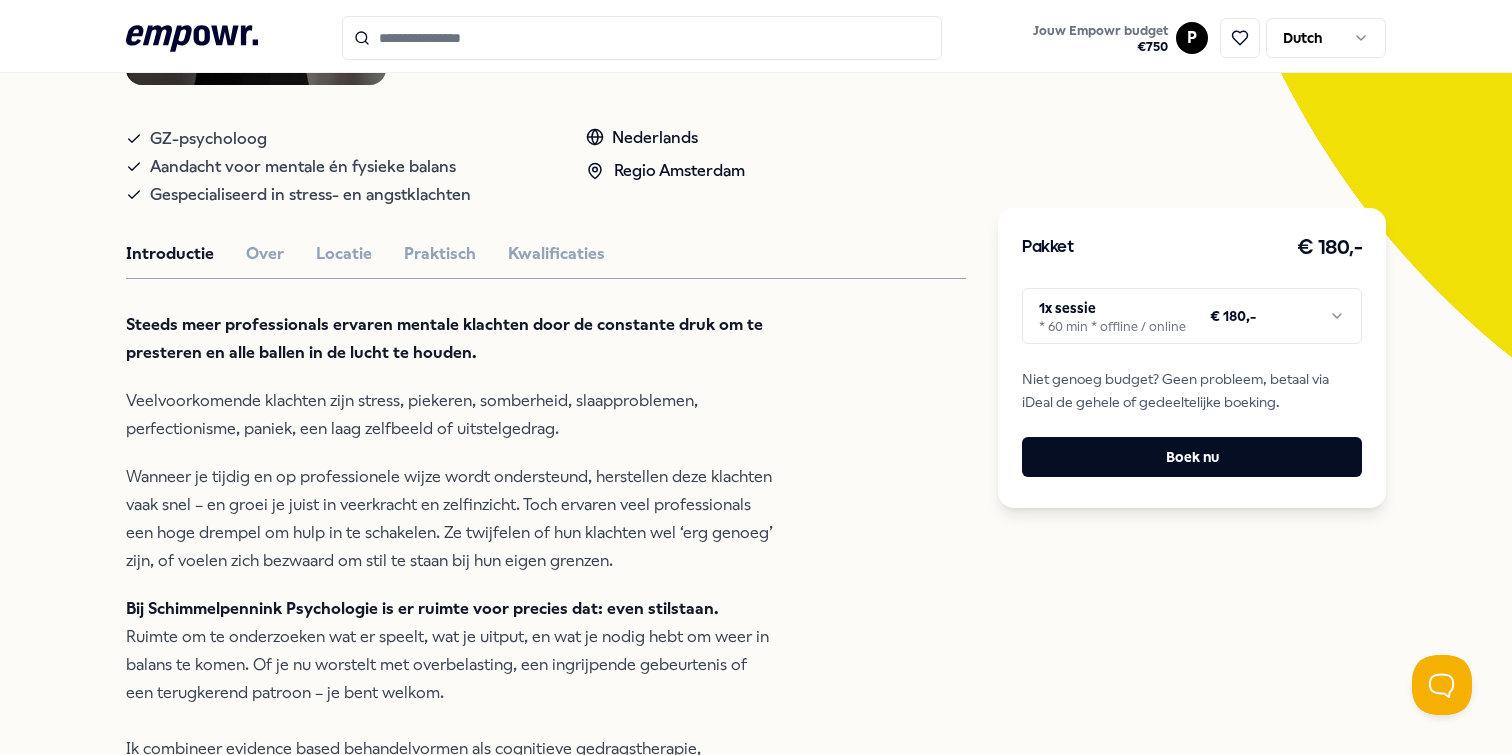 click on ".empowr-logo_svg__cls-1{fill:#03032f} Jouw Empowr budget € 750 P Dutch Alle categorieën   Self-care library Terug Schimmelpennink Psychologie Psychologen Gwenny Schimmelpennink Individueel Online / Offline GZ-psycholoog Aandacht voor mentale én fysieke balans Gespecialiseerd in stress- en angstklachten Nederlands Regio Amsterdam  Introductie Over Locatie Praktisch Kwalificaties Steeds meer professionals ervaren mentale klachten door de constante druk om te presteren en alle ballen in de lucht te houden. Veelvoorkomende klachten zijn stress, piekeren, somberheid, slaapproblemen, perfectionisme, paniek, een laag zelfbeeld of uitstelgedrag. Wanneer je tijdig en op professionele wijze wordt ondersteund, herstellen deze klachten vaak snel – en groei je juist in veerkracht en zelfinzicht. Toch ervaren veel professionals een hoge drempel om hulp in te schakelen. Ze twijfelen of hun klachten wel ‘erg genoeg’ zijn, of voelen zich bezwaard om stil te staan bij hun eigen grenzen. Aanbevolen Coaching   + 1" at bounding box center (756, 377) 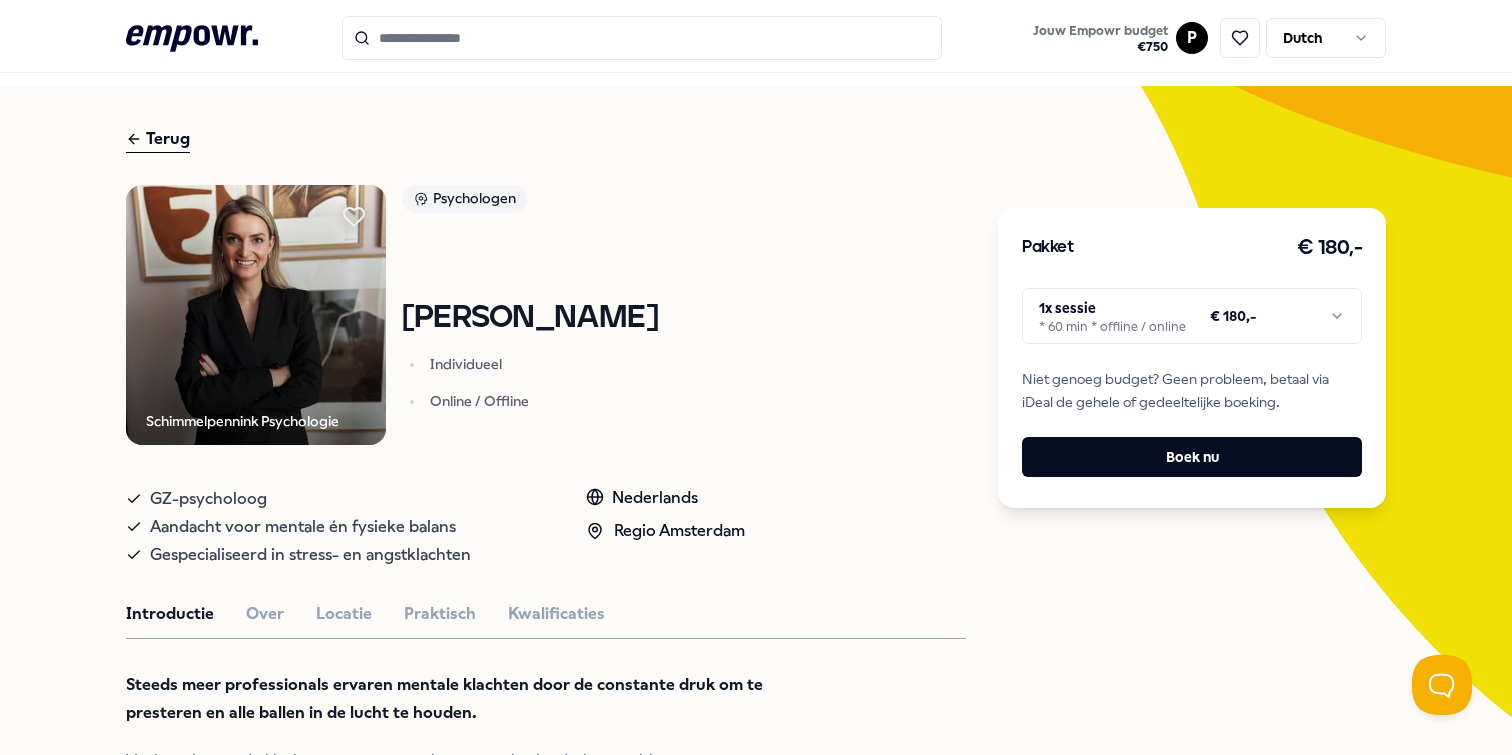 scroll, scrollTop: 0, scrollLeft: 0, axis: both 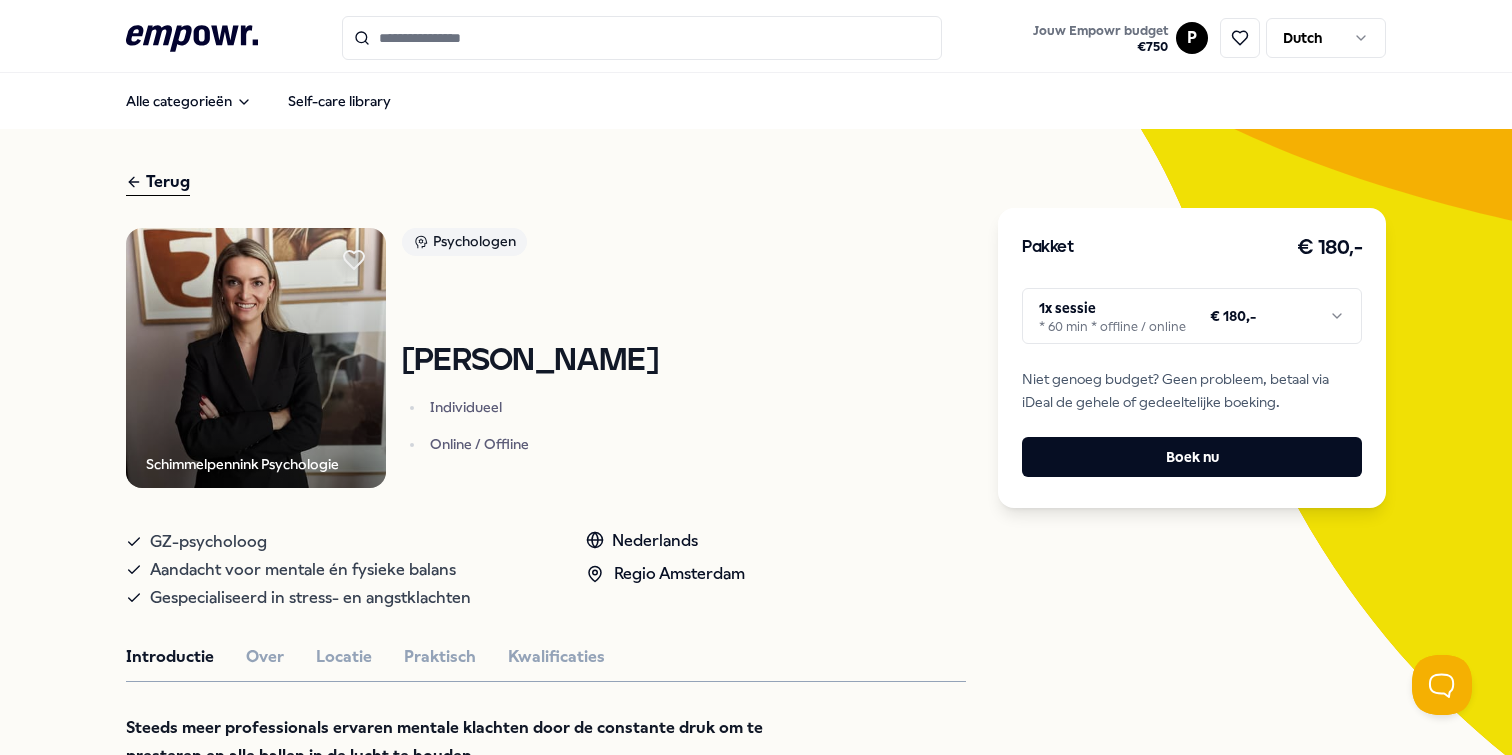 type 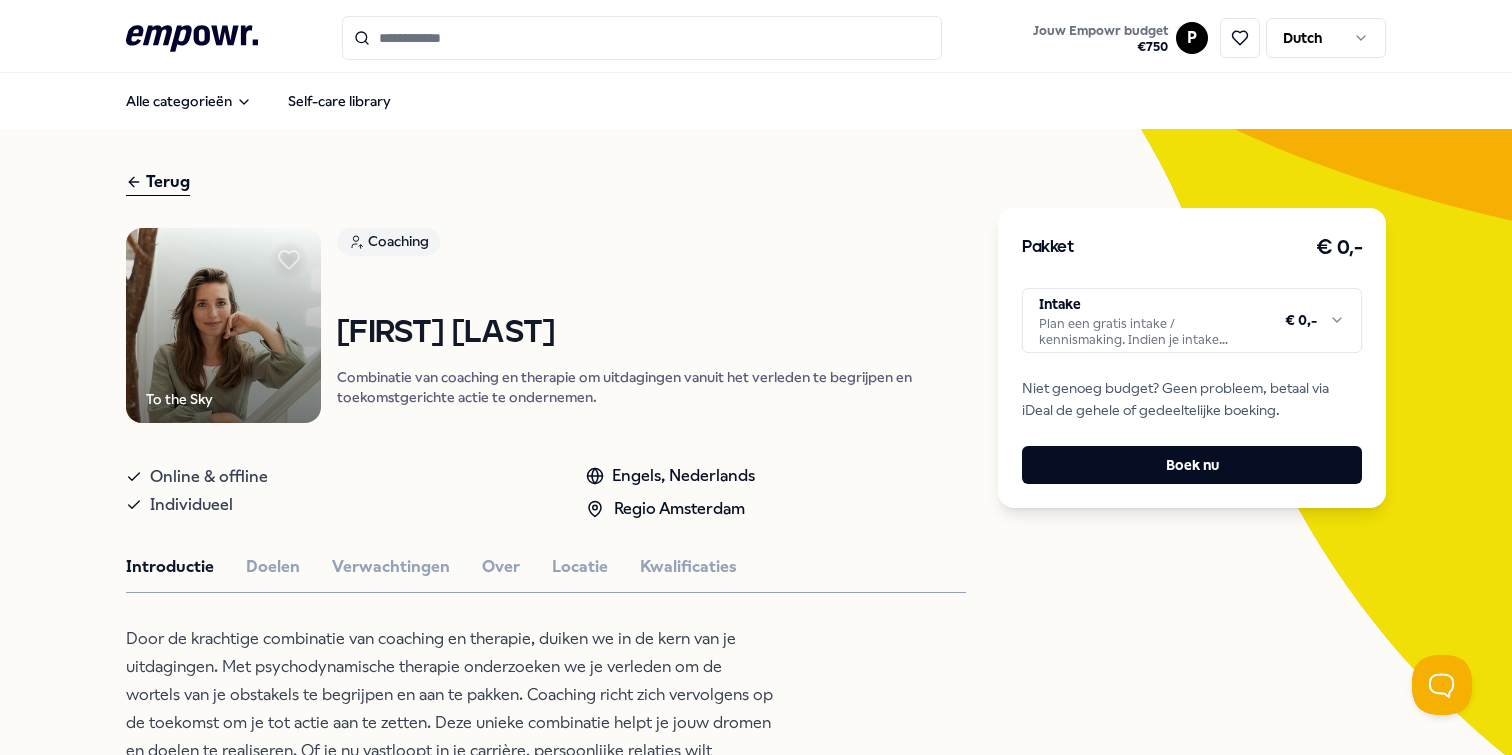 scroll, scrollTop: 0, scrollLeft: 0, axis: both 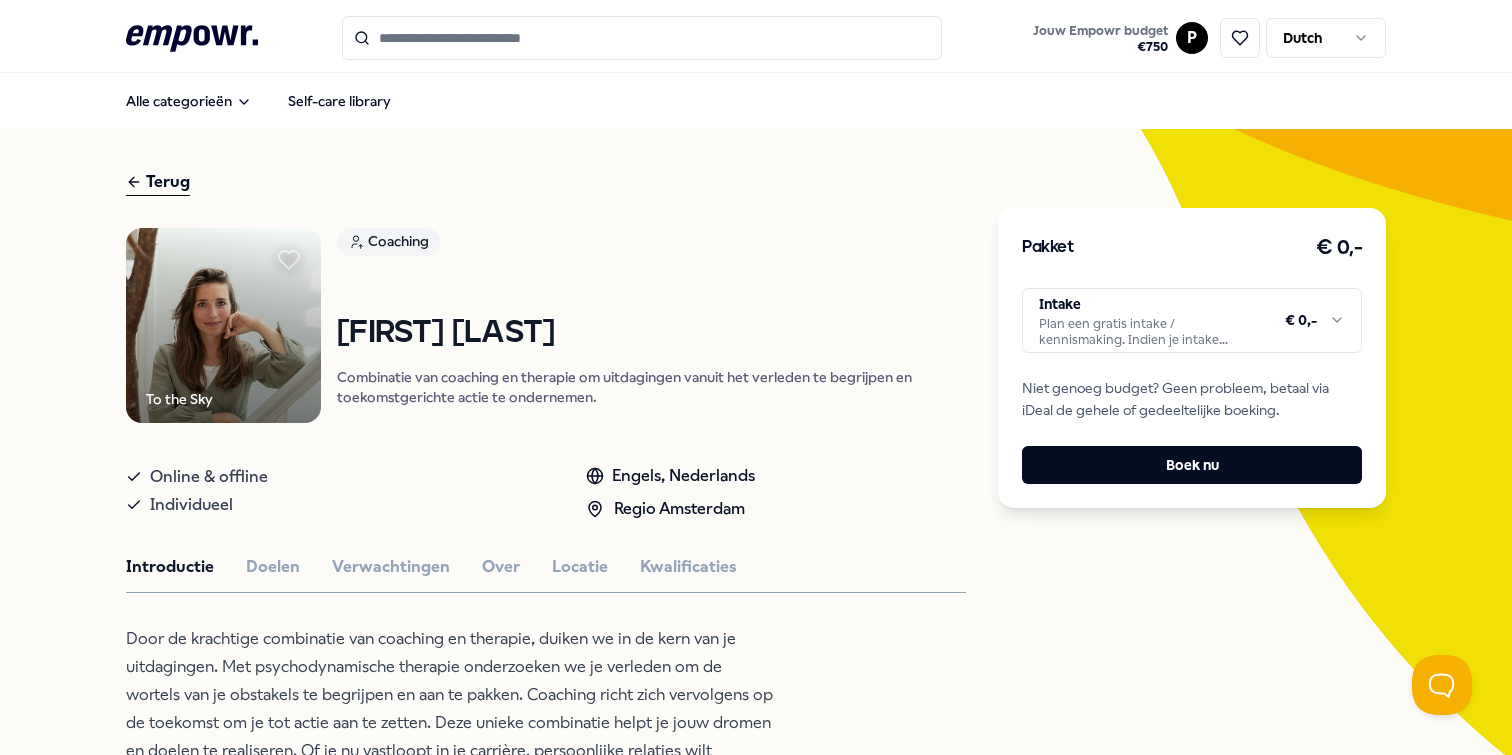click on "Individueel" at bounding box center (336, 505) 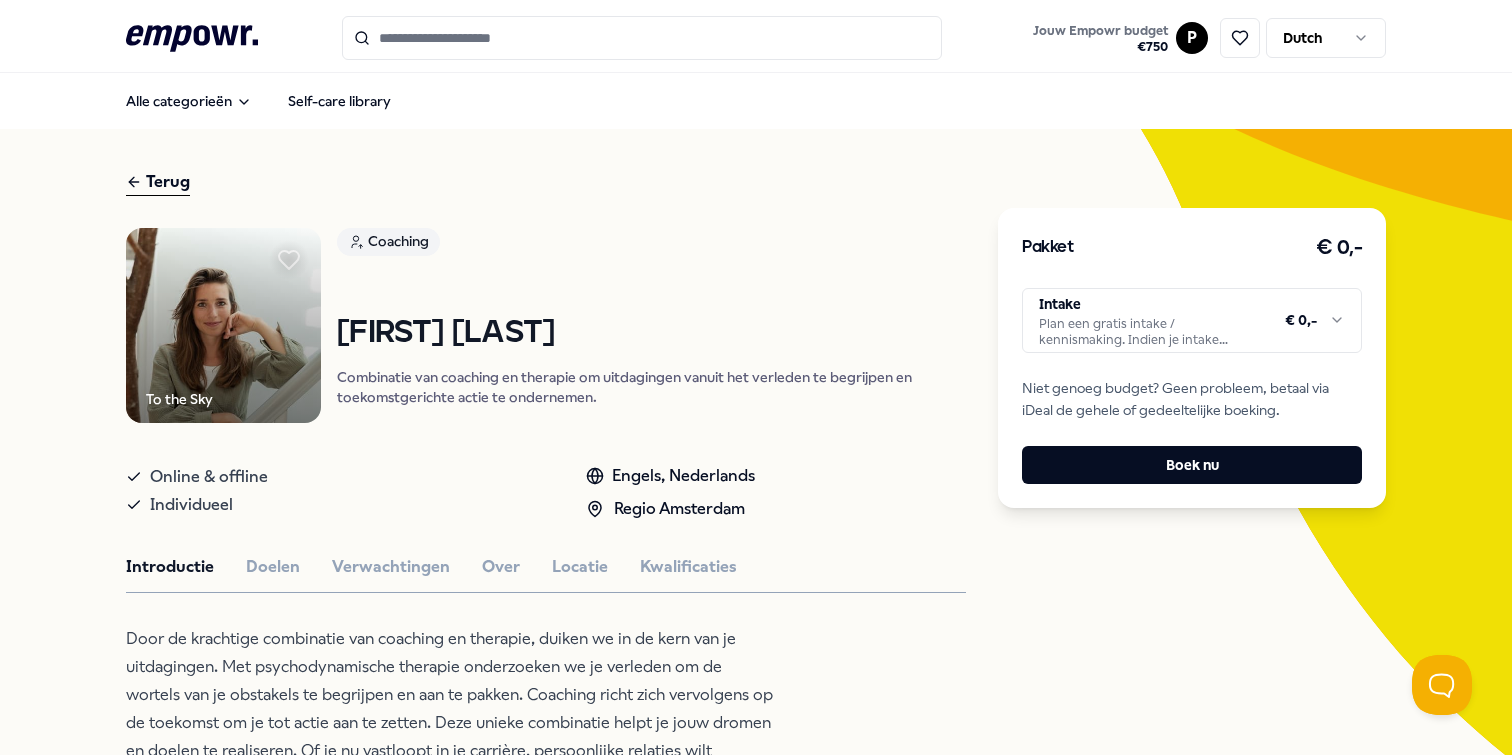 click on ".empowr-logo_svg__cls-1{fill:#03032f} Jouw Empowr budget € 750 P Dutch Alle categorieën   Self-care library Terug To the Sky Coaching Frederike van Spaendonck Combinatie van coaching en therapie om uitdagingen vanuit het verleden te begrijpen en toekomstgerichte actie te ondernemen. Online & offline Individueel Engels, Nederlands Regio Amsterdam  Introductie Doelen Verwachtingen Over Locatie Kwalificaties Door de krachtige combinatie van coaching en therapie, duiken we in de kern van je uitdagingen. Met psychodynamische therapie onderzoeken we je verleden om de wortels van je obstakels te begrijpen en aan te pakken. Coaching richt zich vervolgens op de toekomst om je tot actie aan te zetten. Deze unieke combinatie helpt je jouw dromen en doelen te realiseren. Of je nu vastloopt in je carrière, persoonlijke relaties wilt verbeteren, of een meer vervuld leven wilt leiden, deze bewezen manier van coaching en therapie is effectief en helpt je om dat leven te leiden dat bij jou past. Beoordelingen Friso, 31" at bounding box center (756, 377) 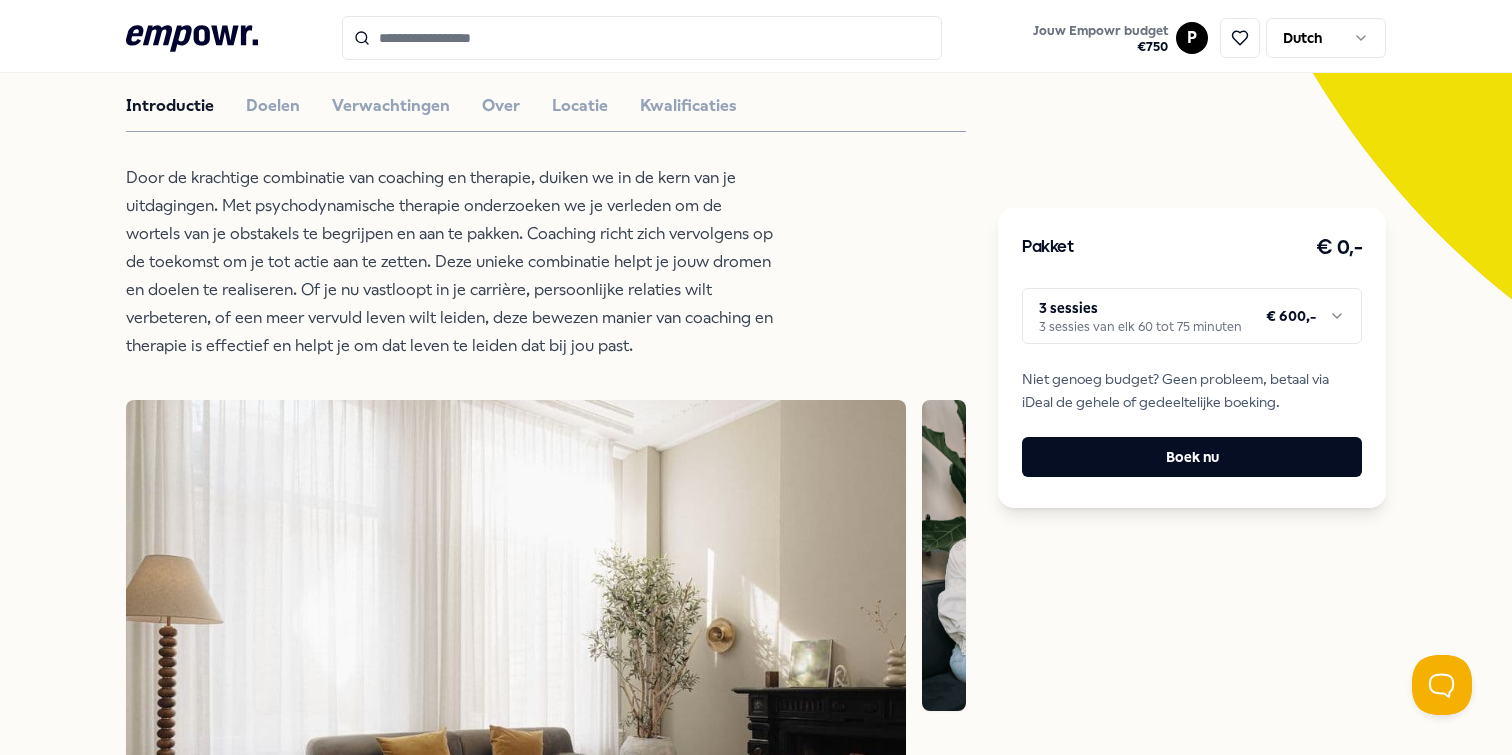 scroll, scrollTop: 492, scrollLeft: 0, axis: vertical 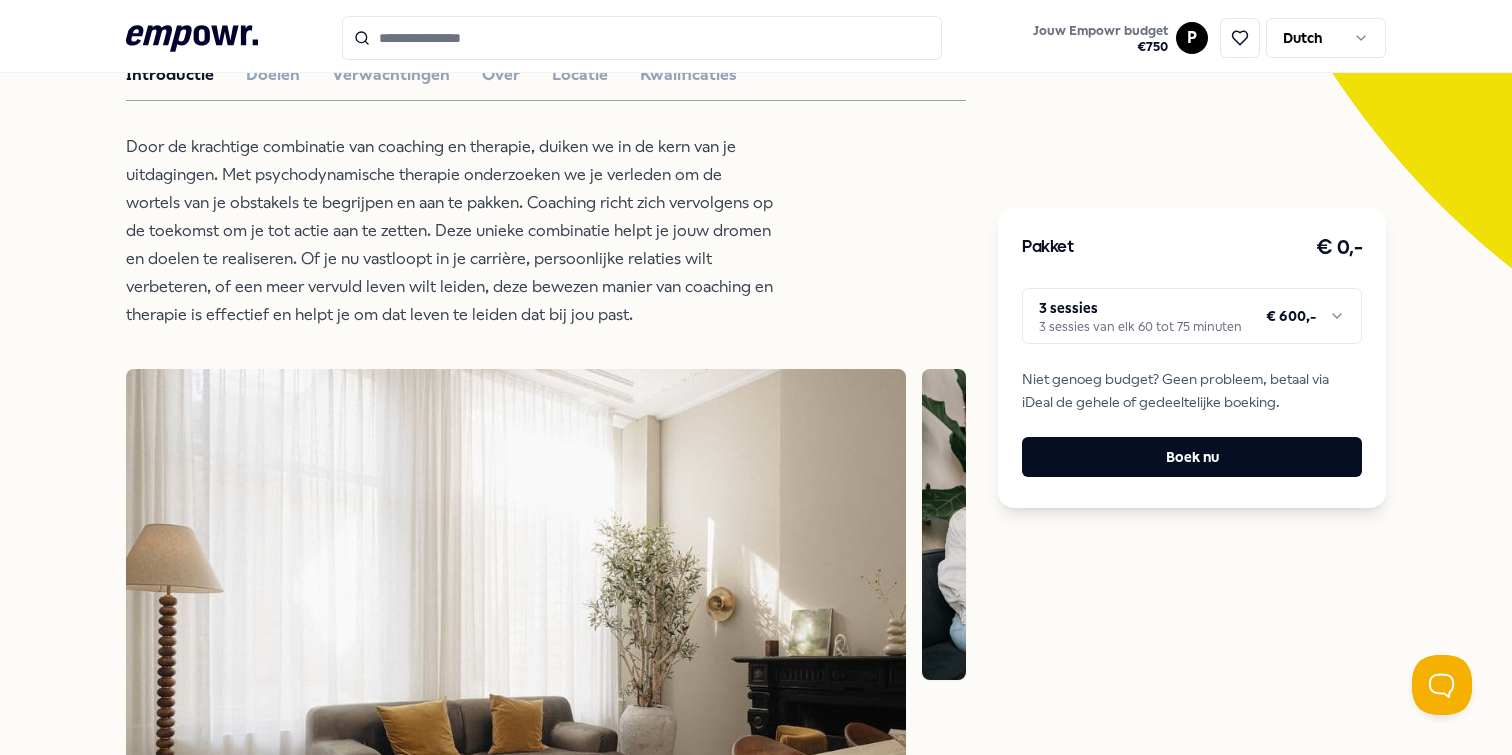 type 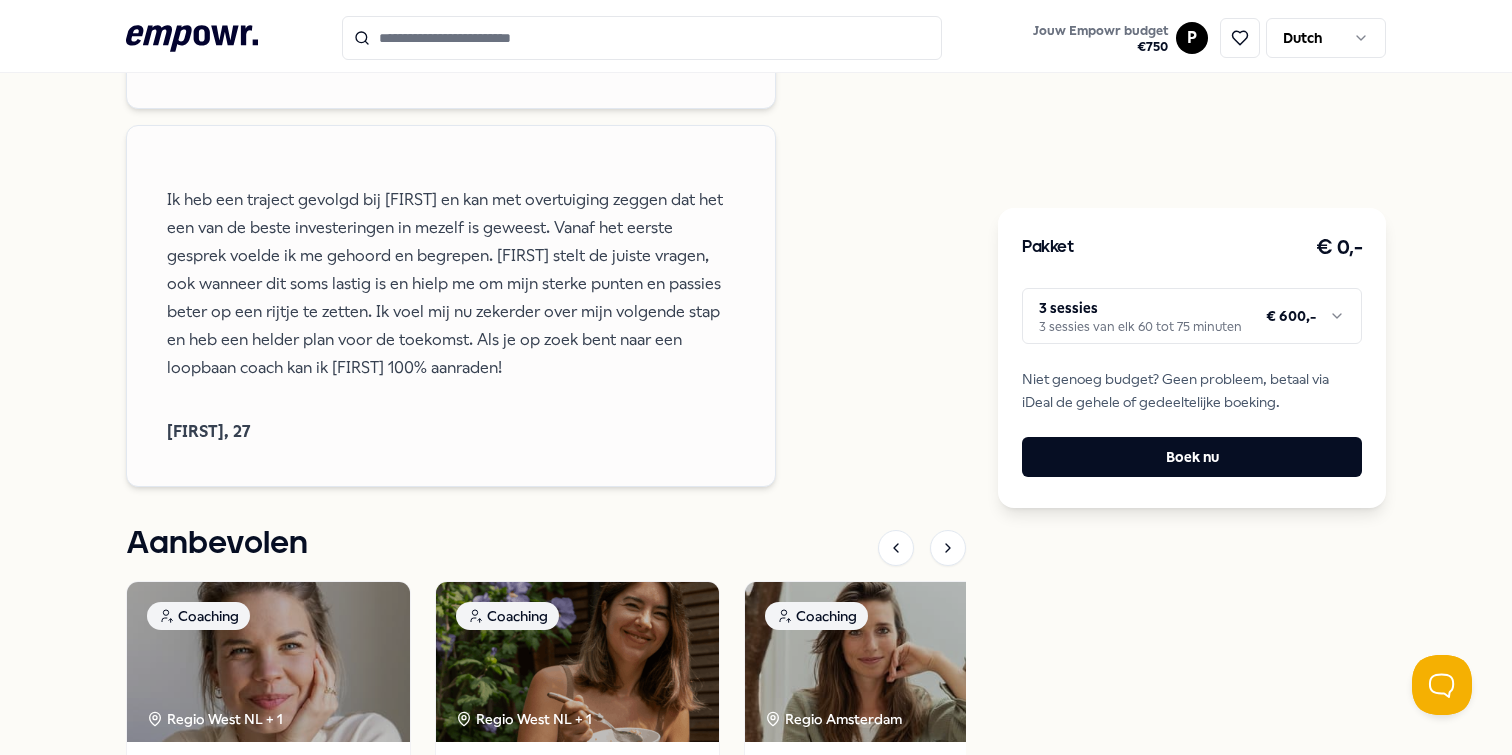 scroll, scrollTop: 2122, scrollLeft: 0, axis: vertical 